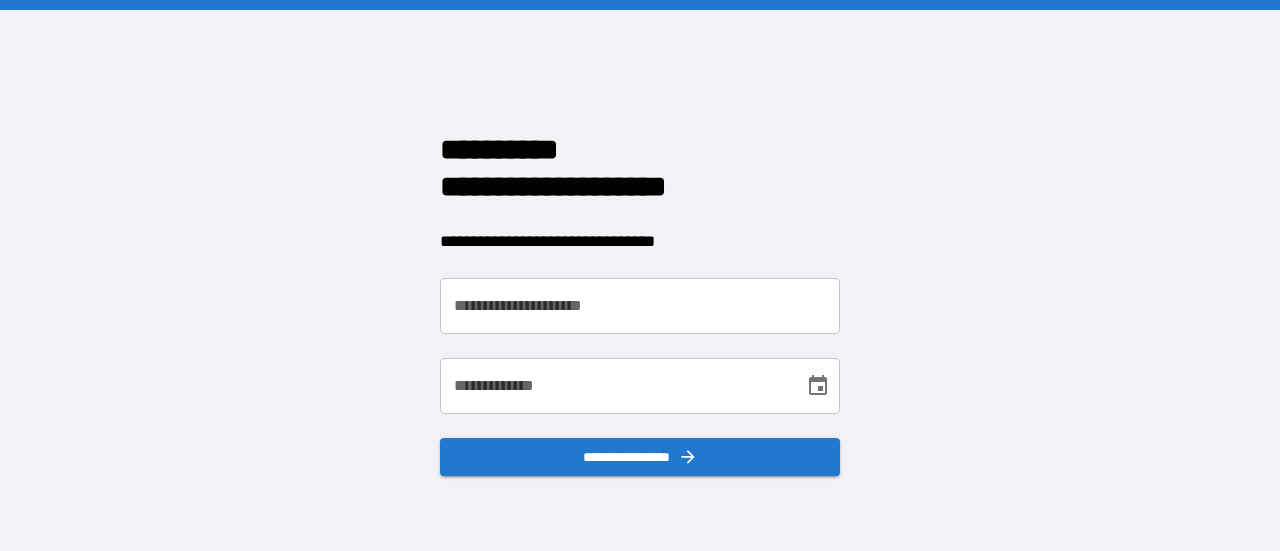 scroll, scrollTop: 0, scrollLeft: 0, axis: both 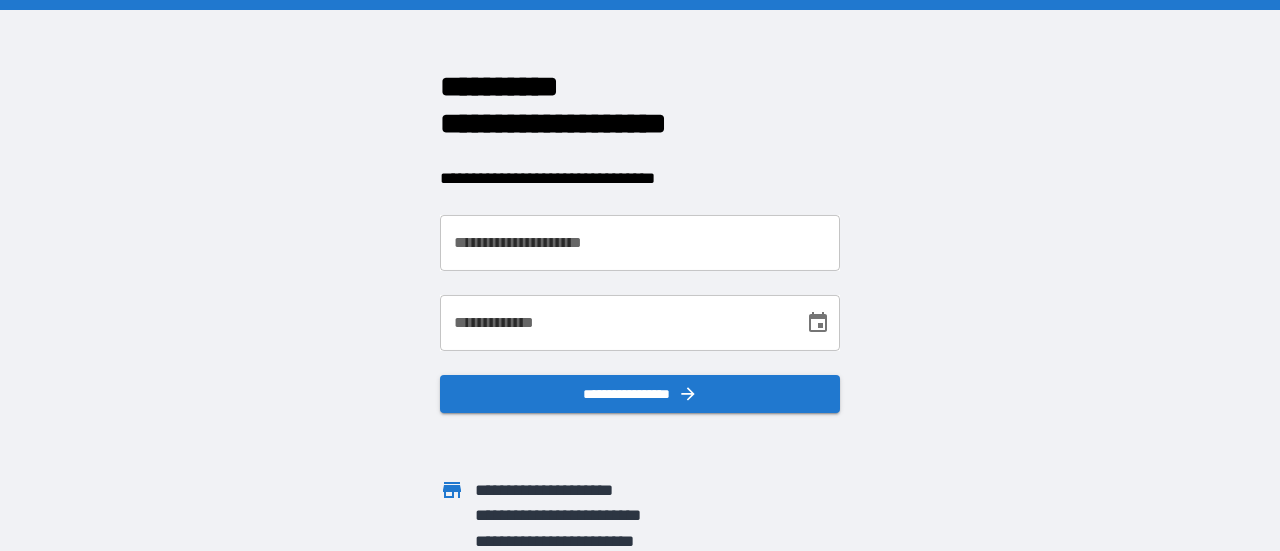 click on "**********" at bounding box center [640, 243] 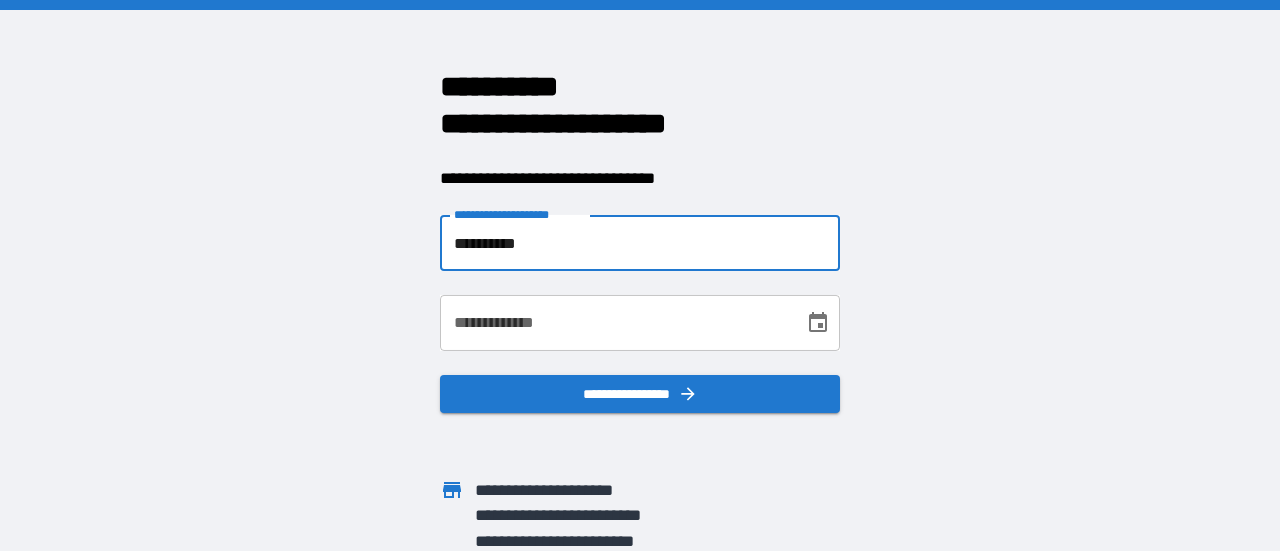 type on "**********" 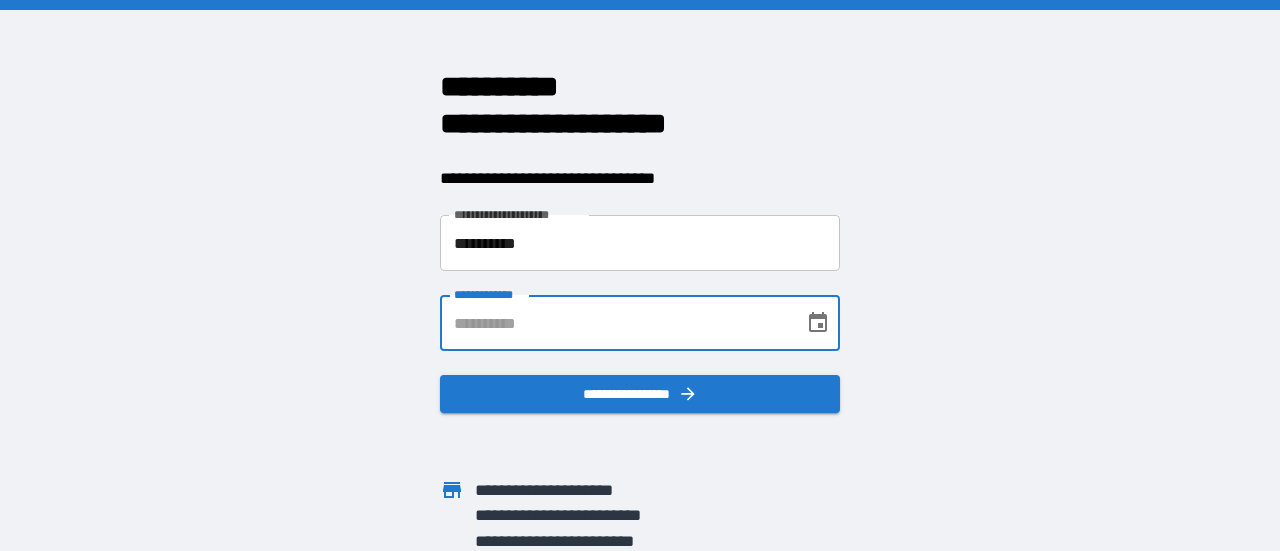 click on "**********" at bounding box center [615, 323] 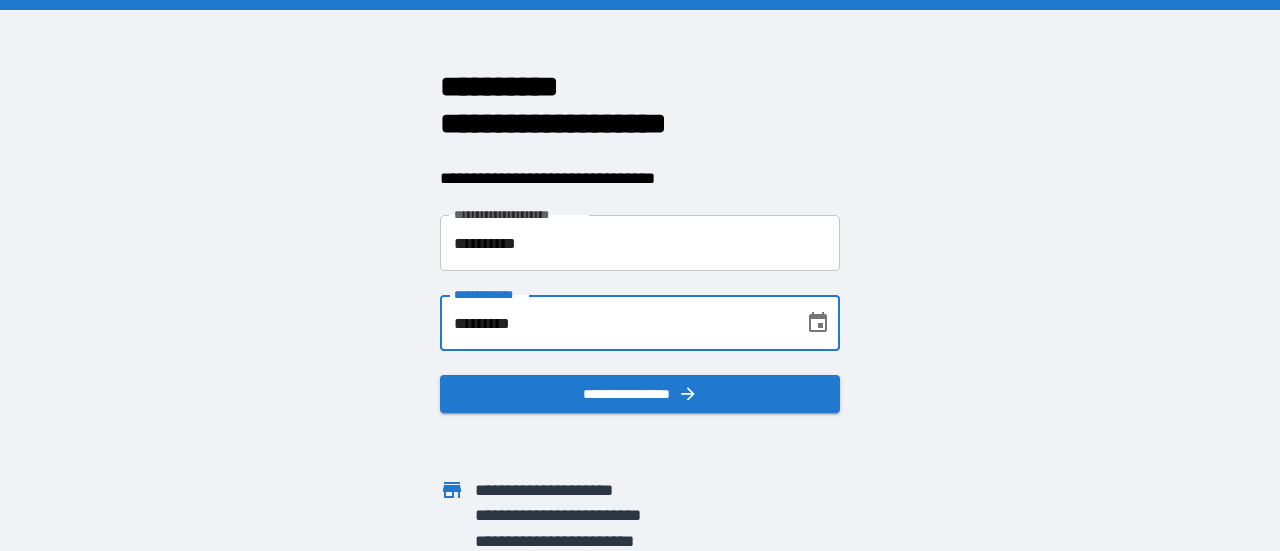 click on "*********" at bounding box center (615, 323) 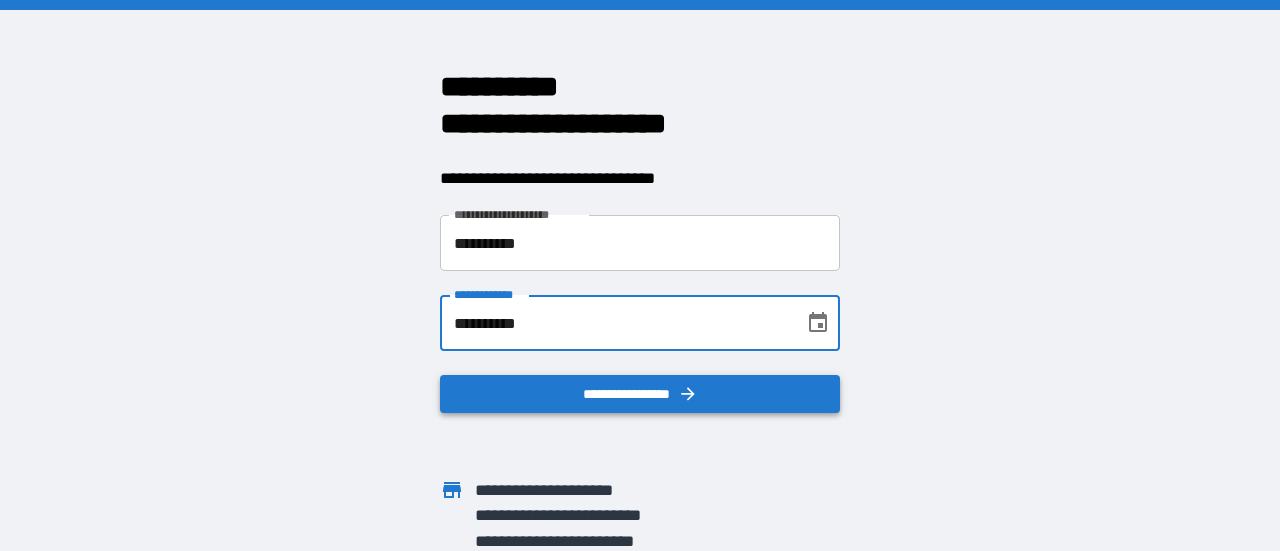click on "**********" at bounding box center [640, 394] 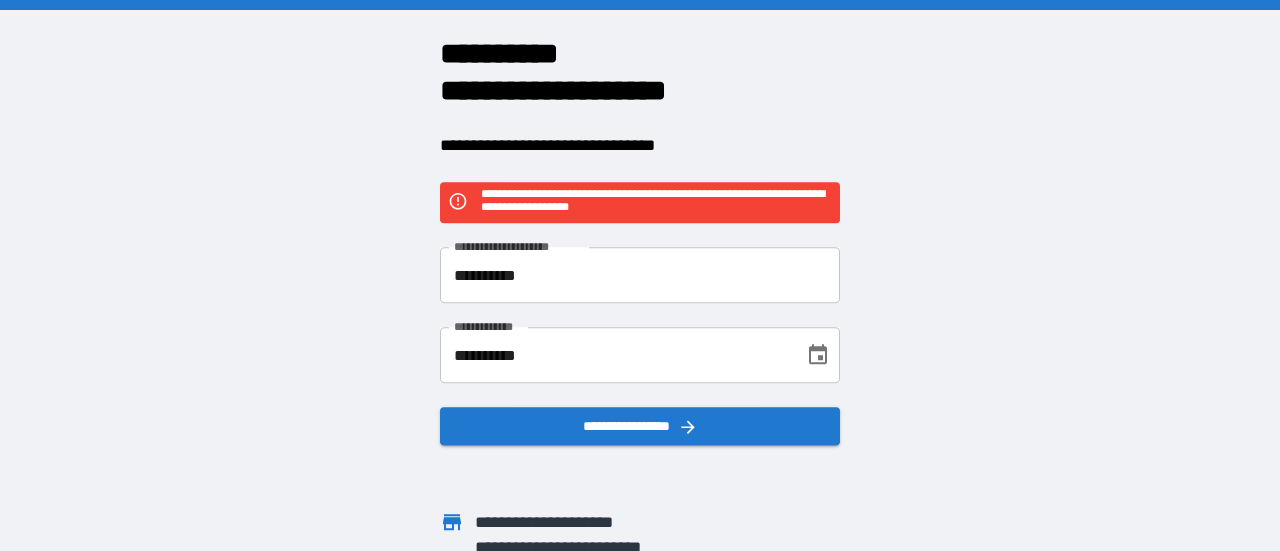 click on "**********" at bounding box center (615, 356) 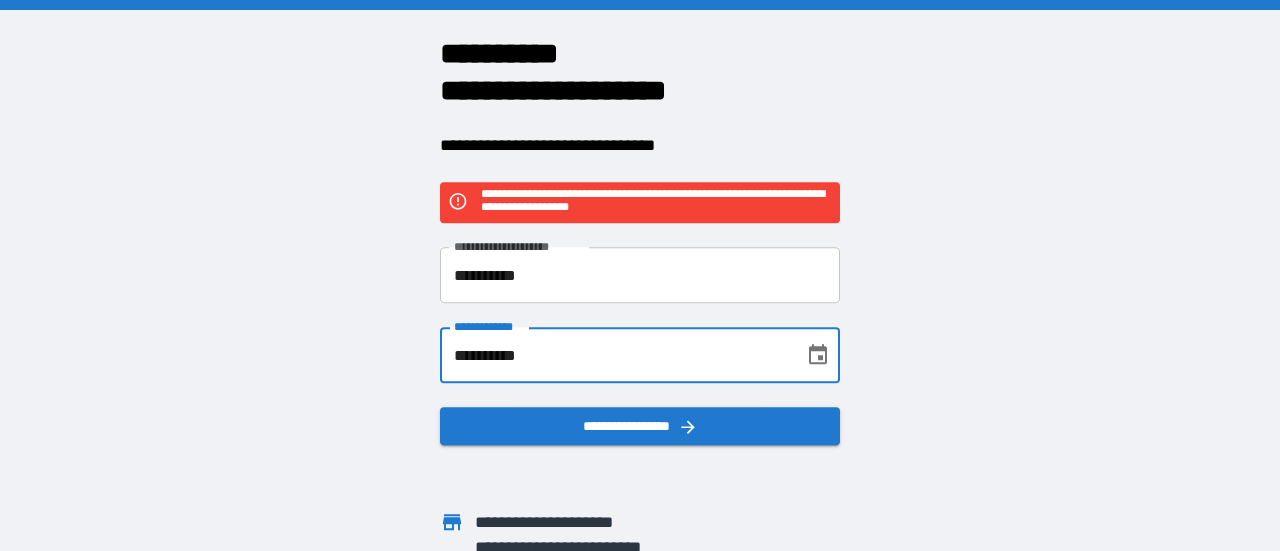 click on "**********" at bounding box center [615, 356] 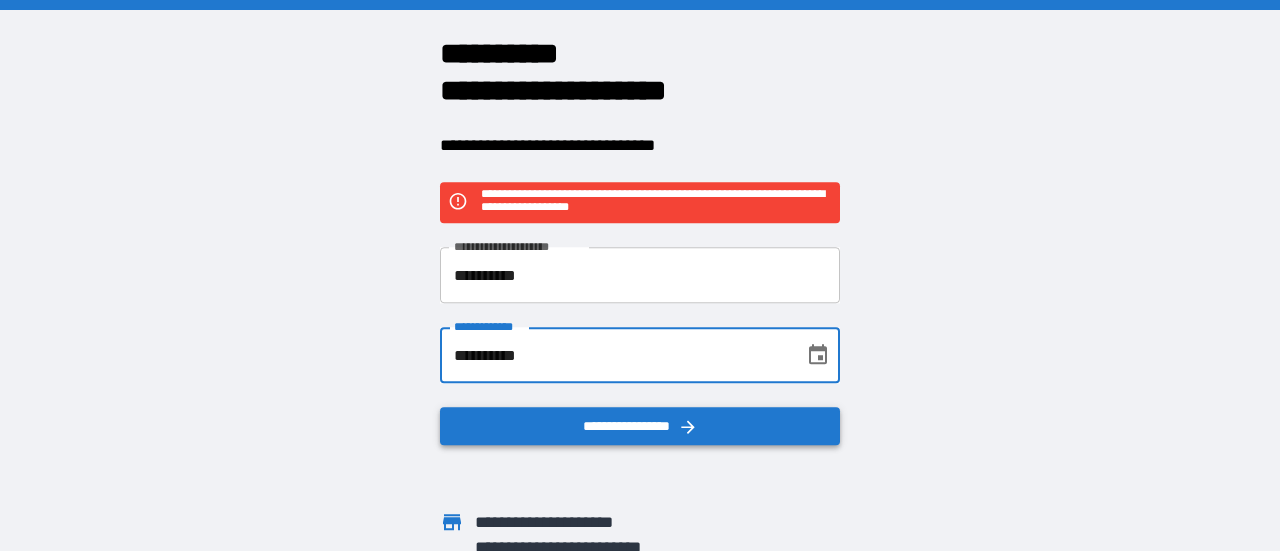 type on "**********" 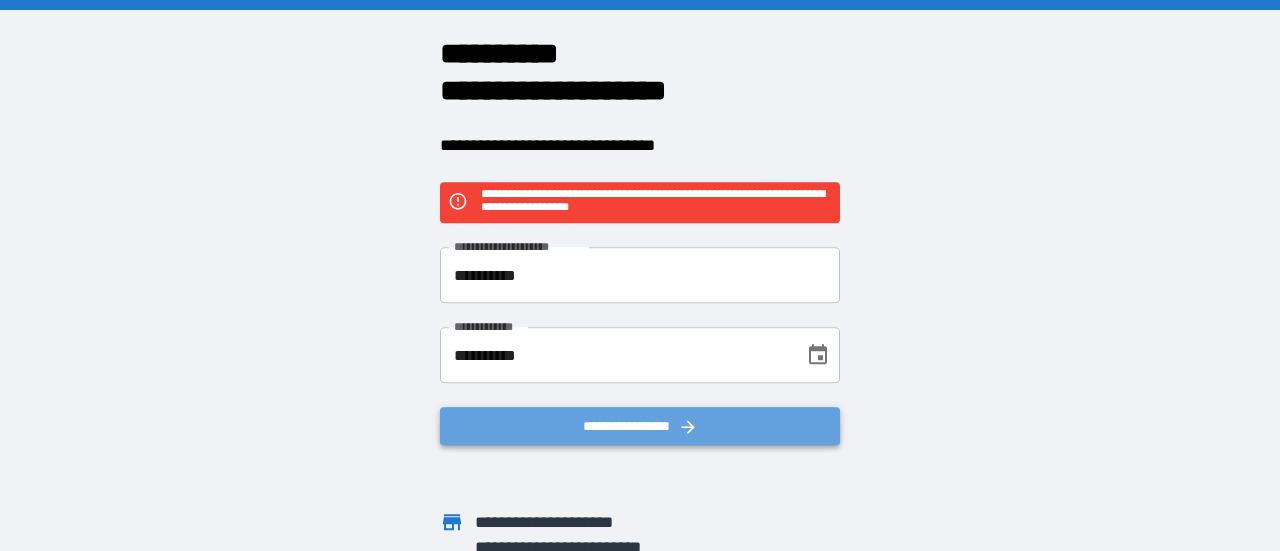 click on "**********" at bounding box center [640, 427] 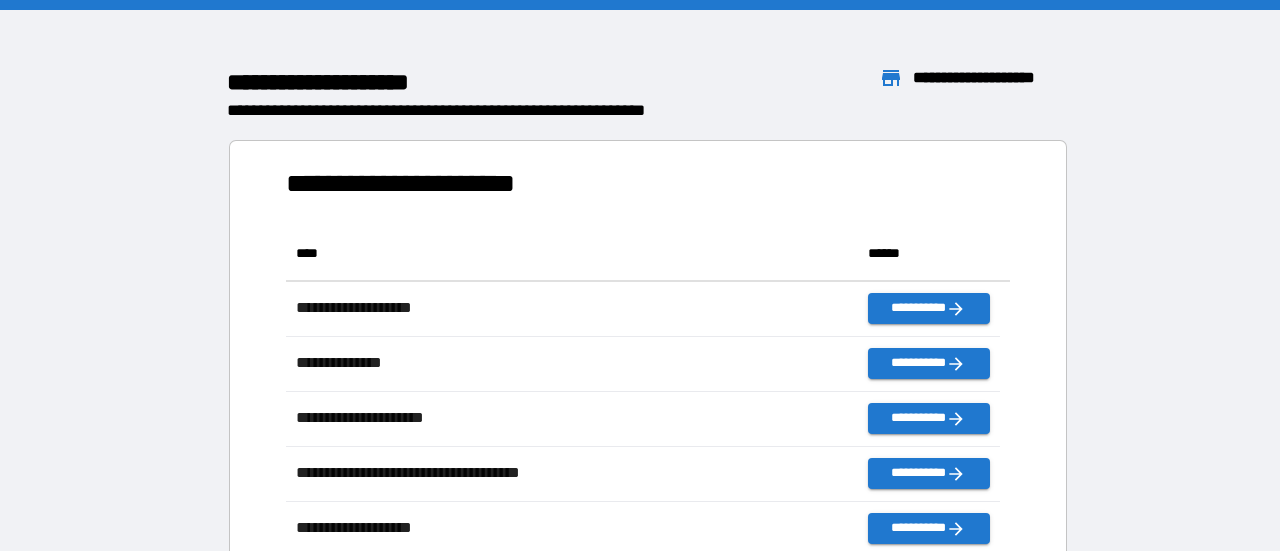 scroll, scrollTop: 16, scrollLeft: 16, axis: both 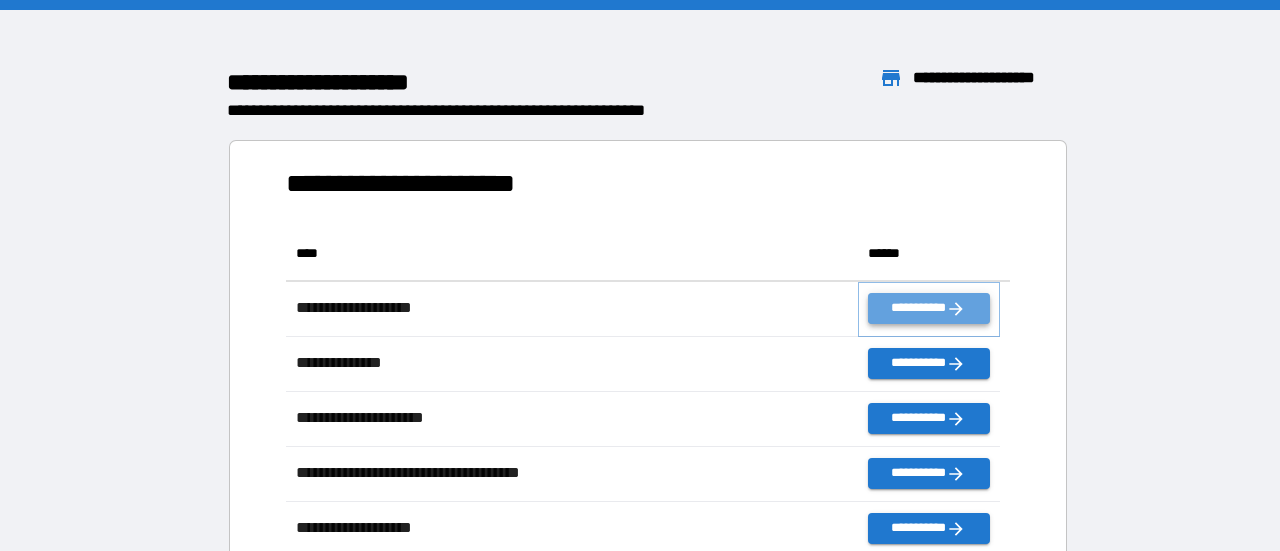 click on "**********" at bounding box center [929, 308] 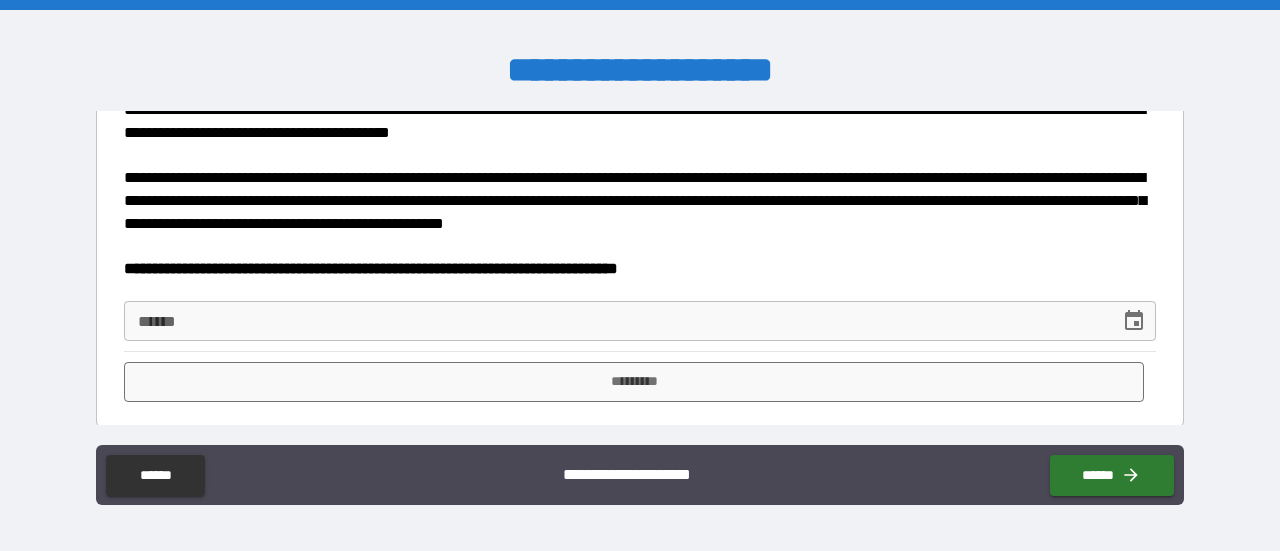 scroll, scrollTop: 290, scrollLeft: 0, axis: vertical 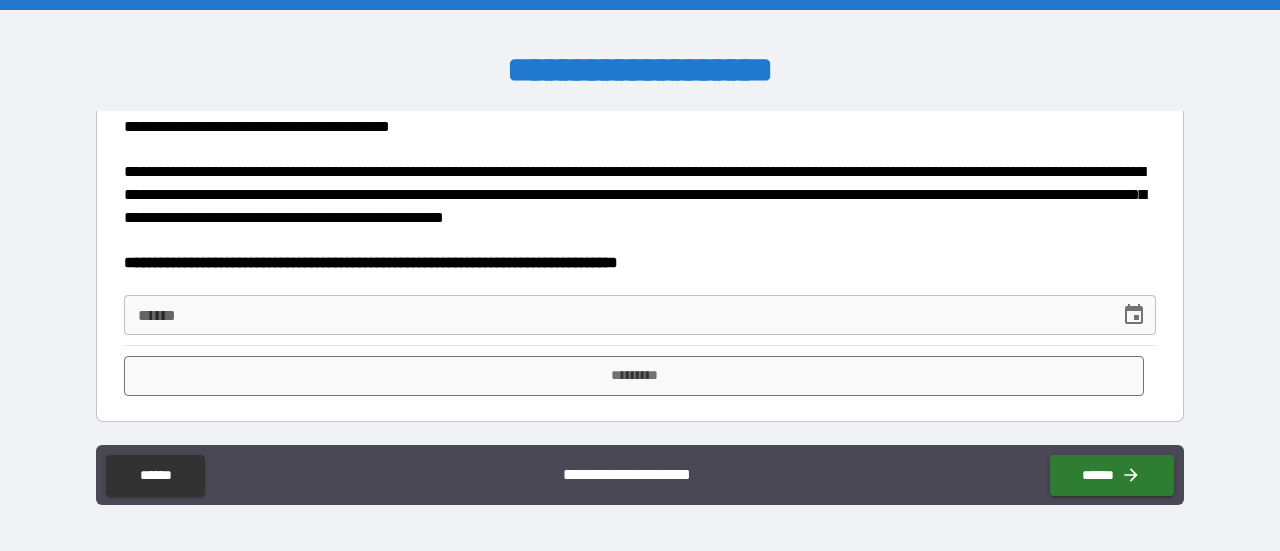click on "****   *" at bounding box center (615, 315) 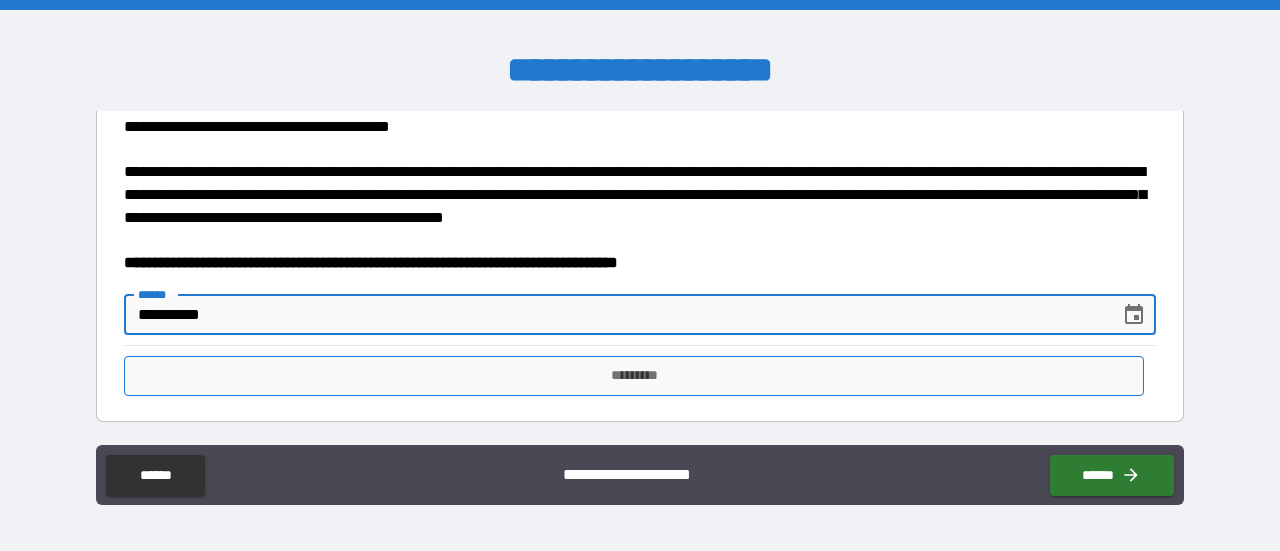 type on "**********" 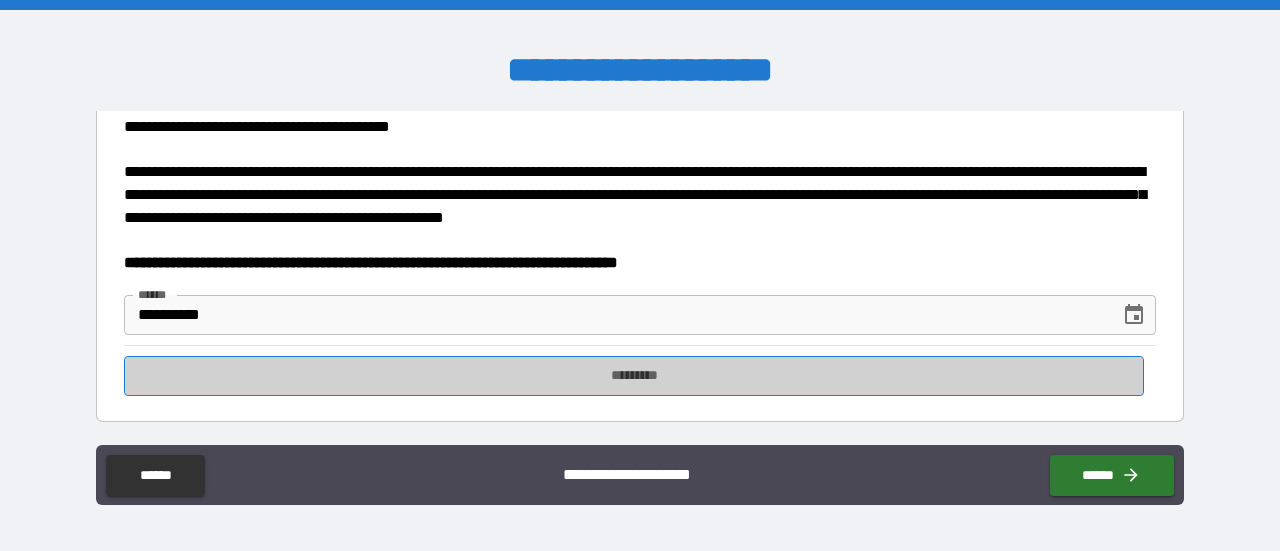 click on "*********" at bounding box center [634, 376] 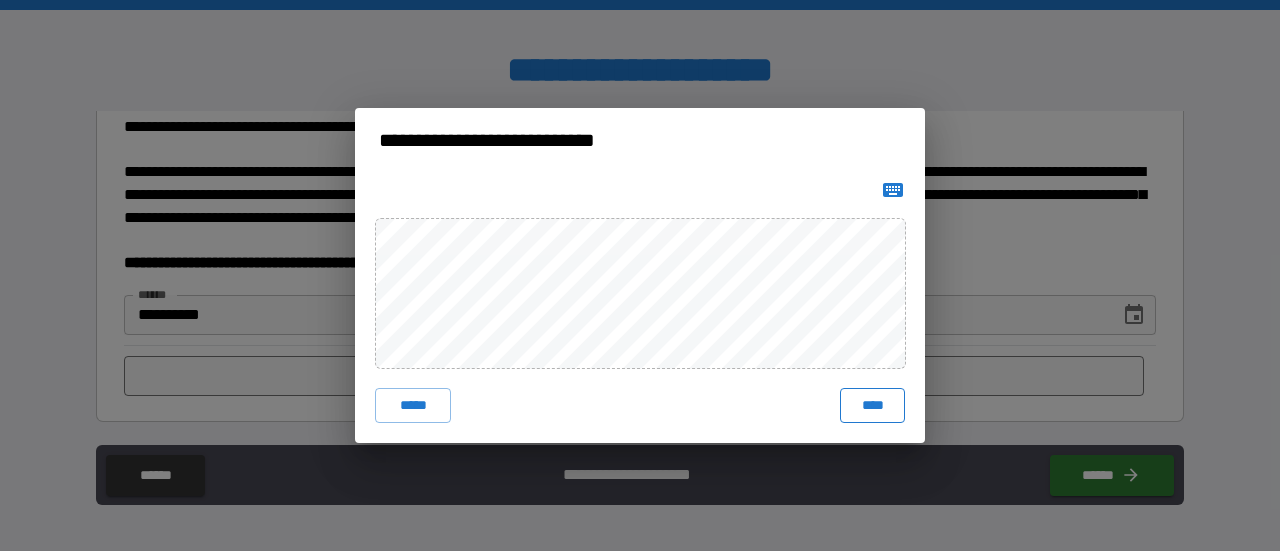 click on "****" at bounding box center [872, 406] 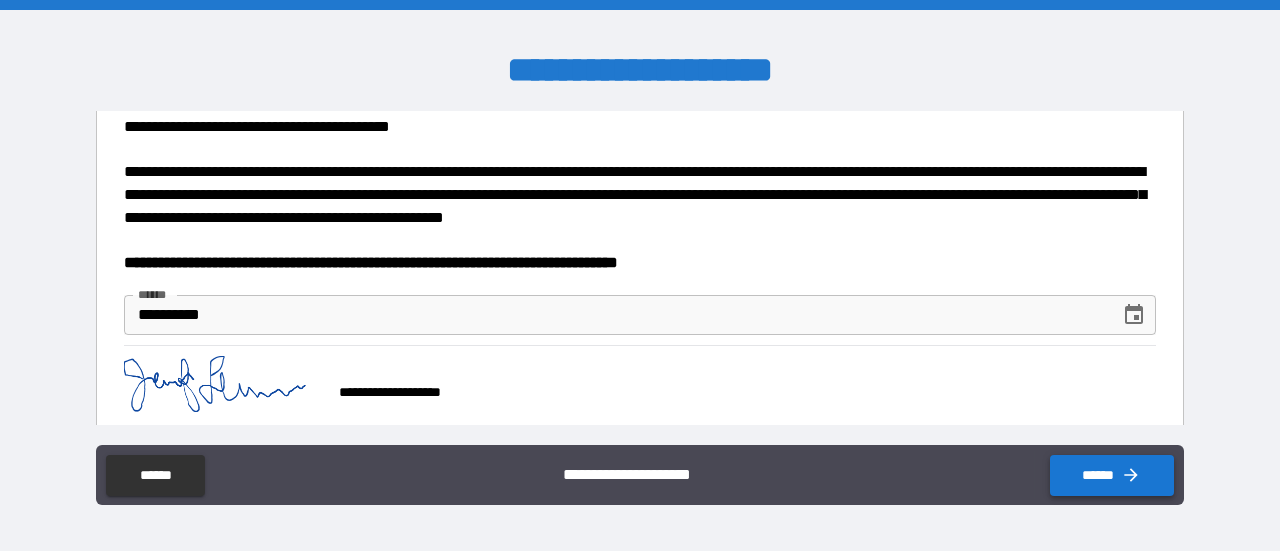 click on "******" at bounding box center [1112, 475] 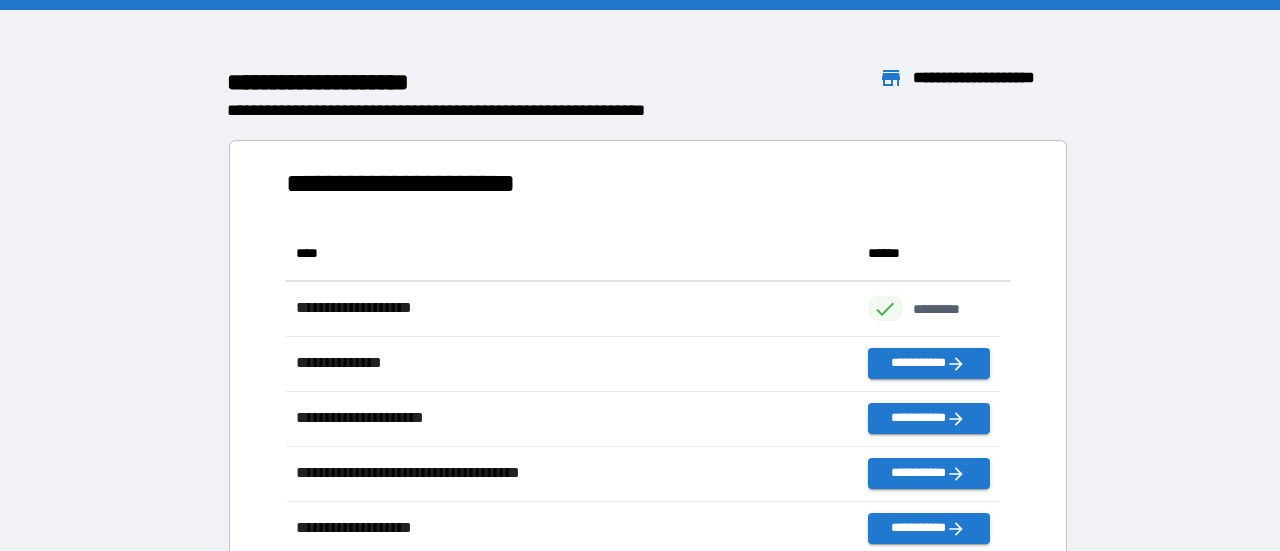 scroll, scrollTop: 16, scrollLeft: 16, axis: both 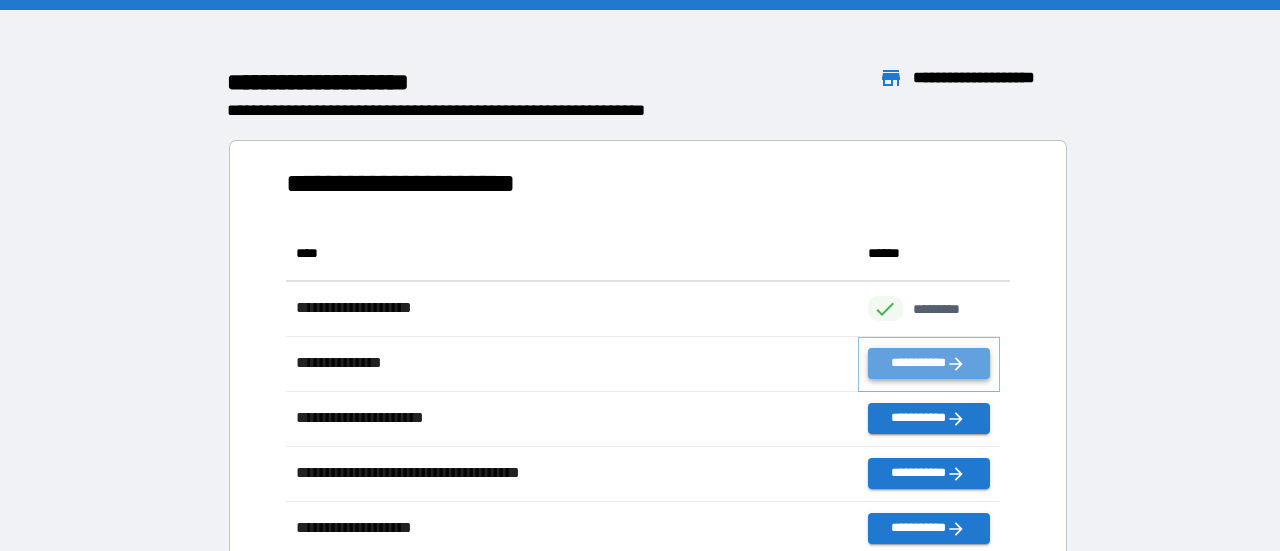 click on "**********" at bounding box center [929, 363] 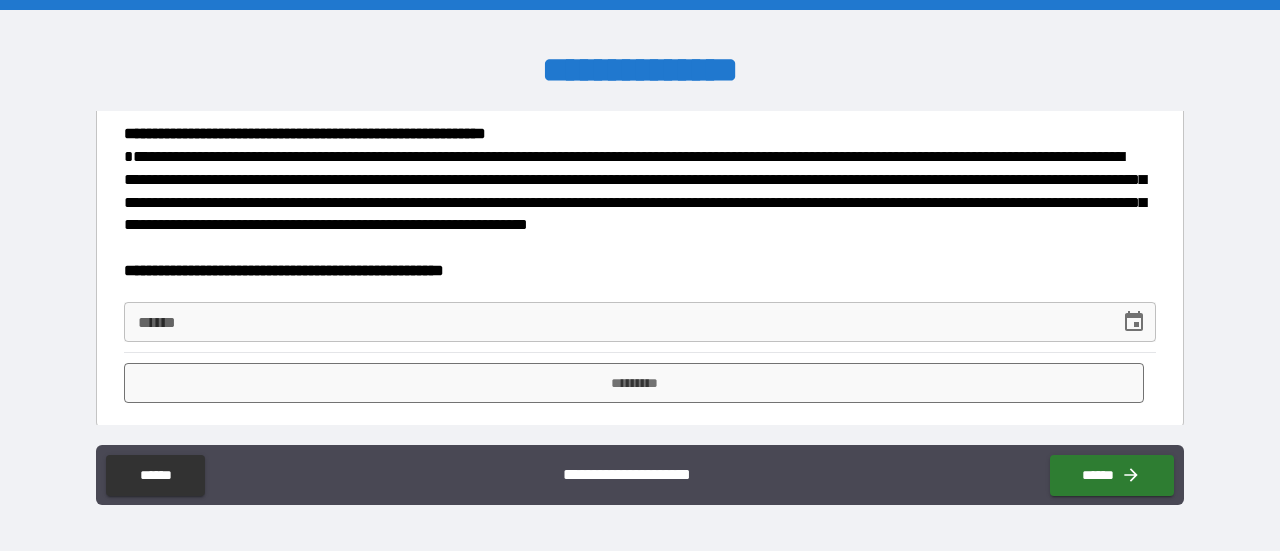 scroll, scrollTop: 790, scrollLeft: 0, axis: vertical 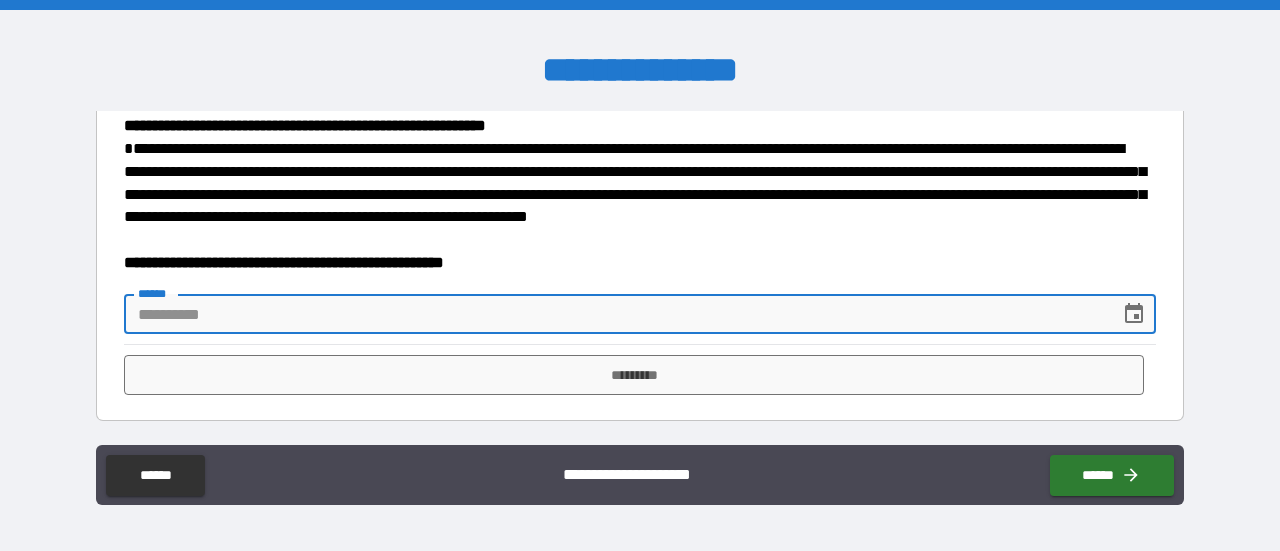 click on "****   *" at bounding box center [615, 314] 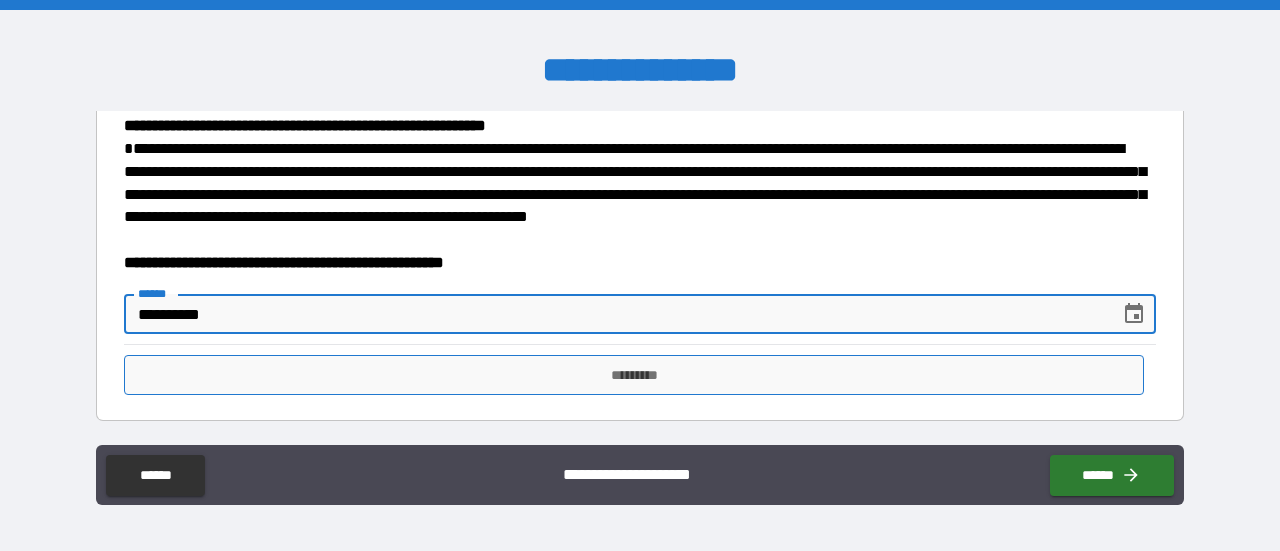 type on "**********" 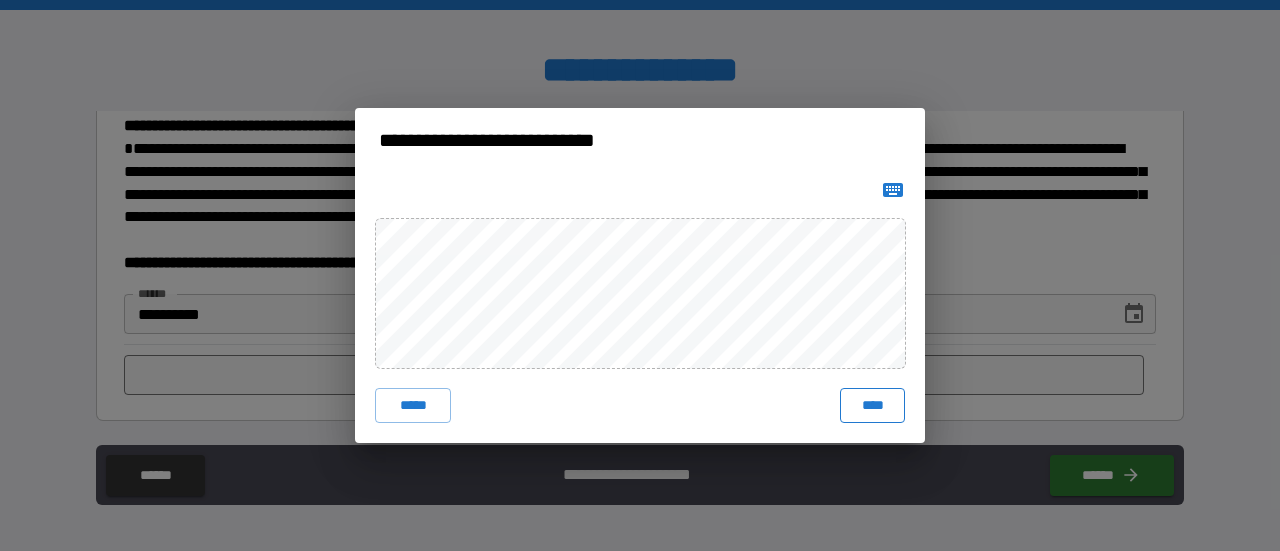click on "****" at bounding box center (872, 406) 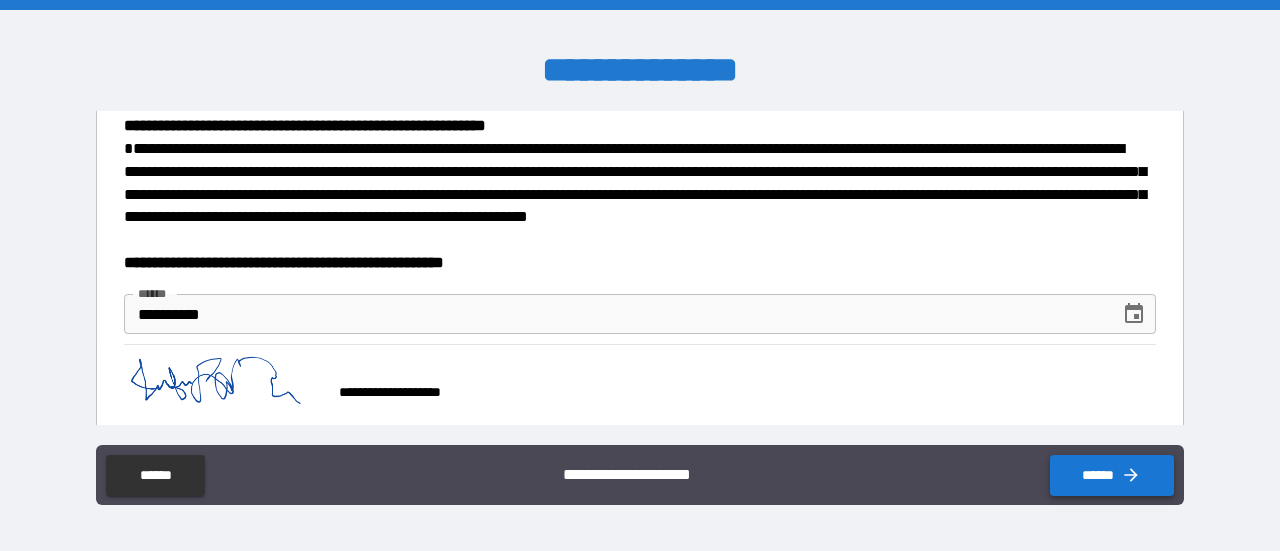click on "******" at bounding box center (1112, 475) 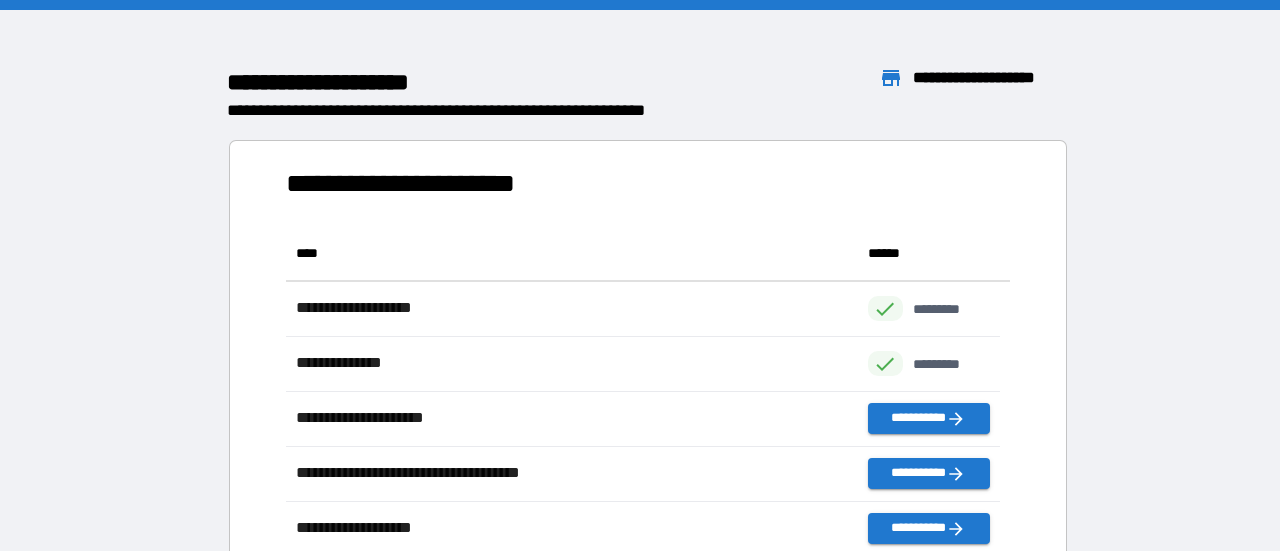scroll, scrollTop: 16, scrollLeft: 16, axis: both 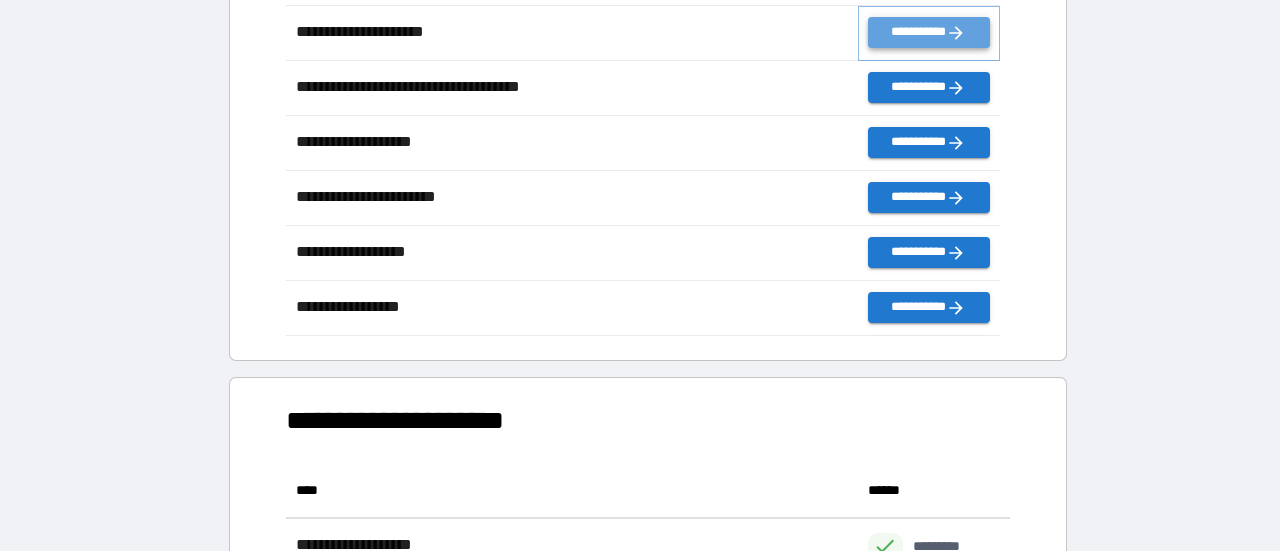 click on "**********" at bounding box center (929, 32) 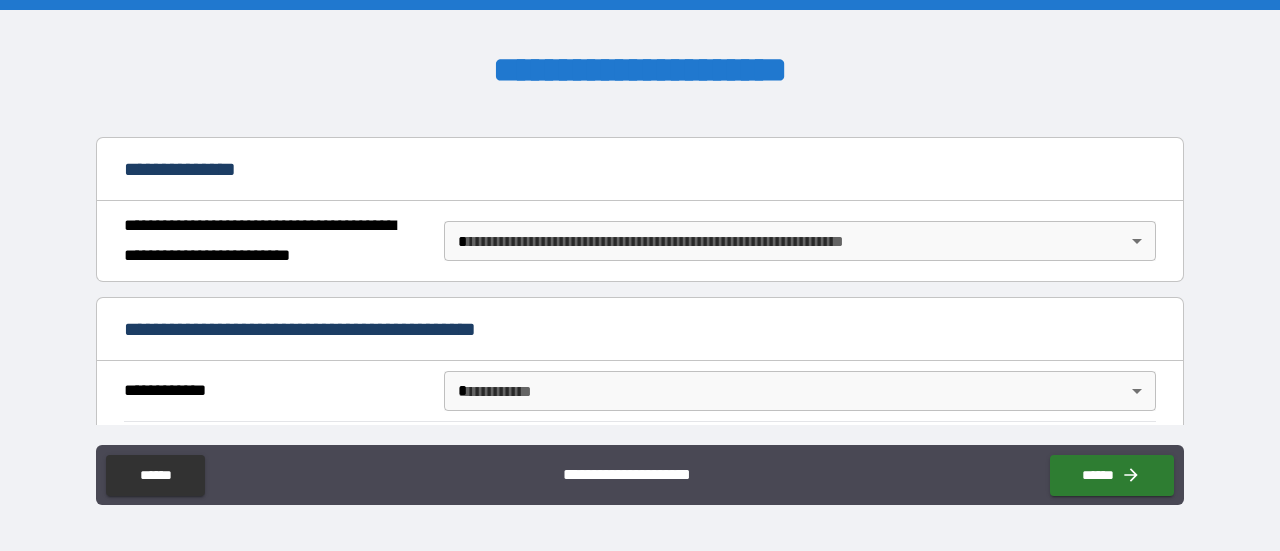 scroll, scrollTop: 212, scrollLeft: 0, axis: vertical 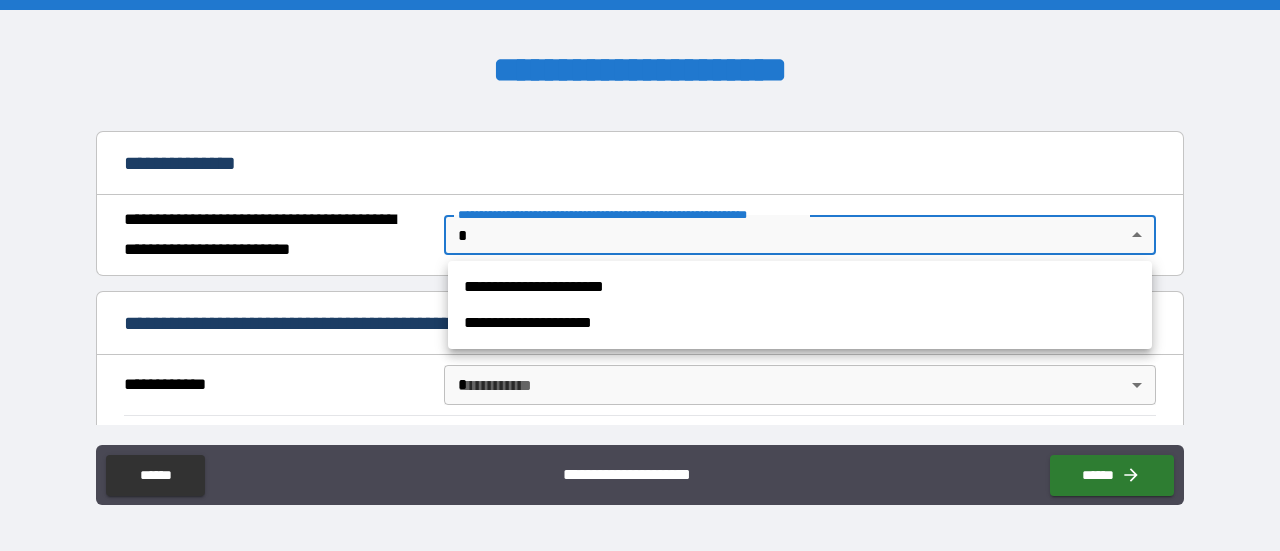 click on "**********" at bounding box center [640, 275] 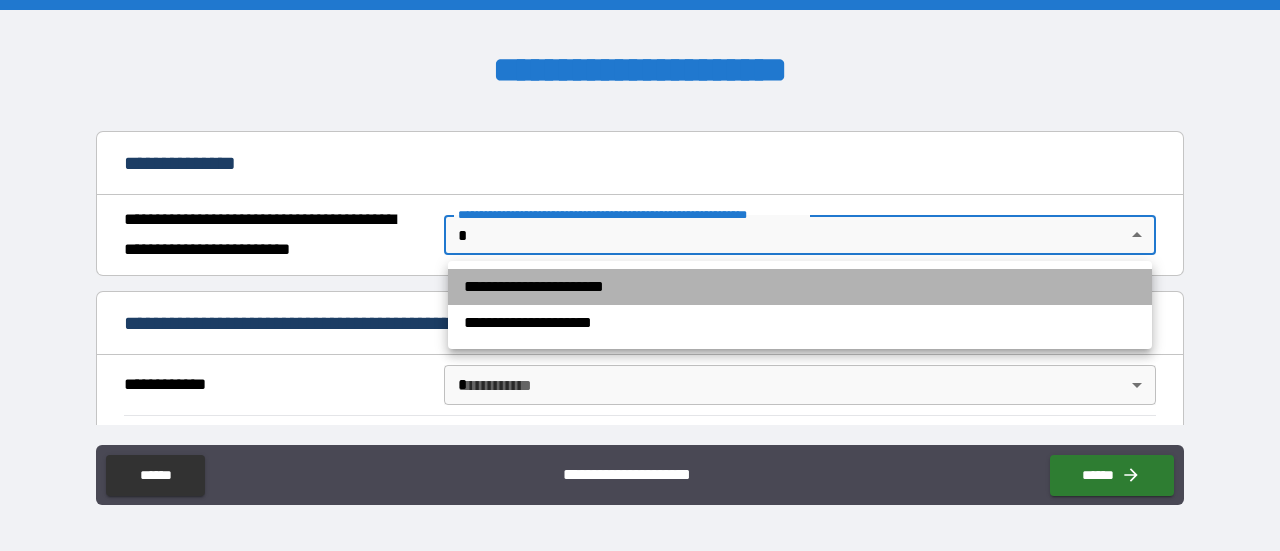click on "**********" at bounding box center [800, 287] 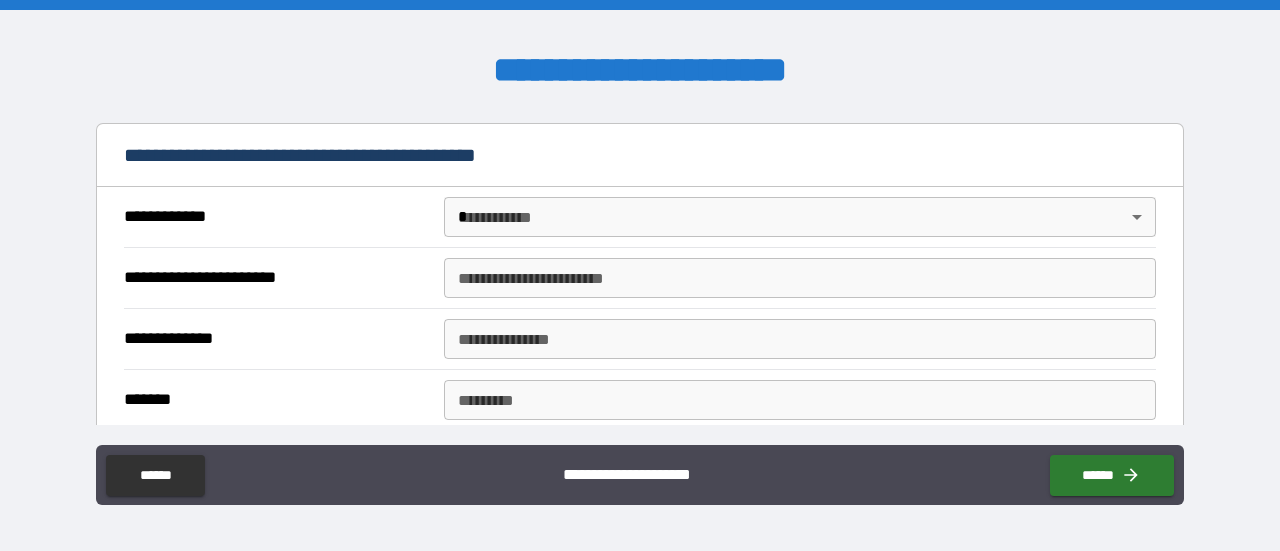 scroll, scrollTop: 399, scrollLeft: 0, axis: vertical 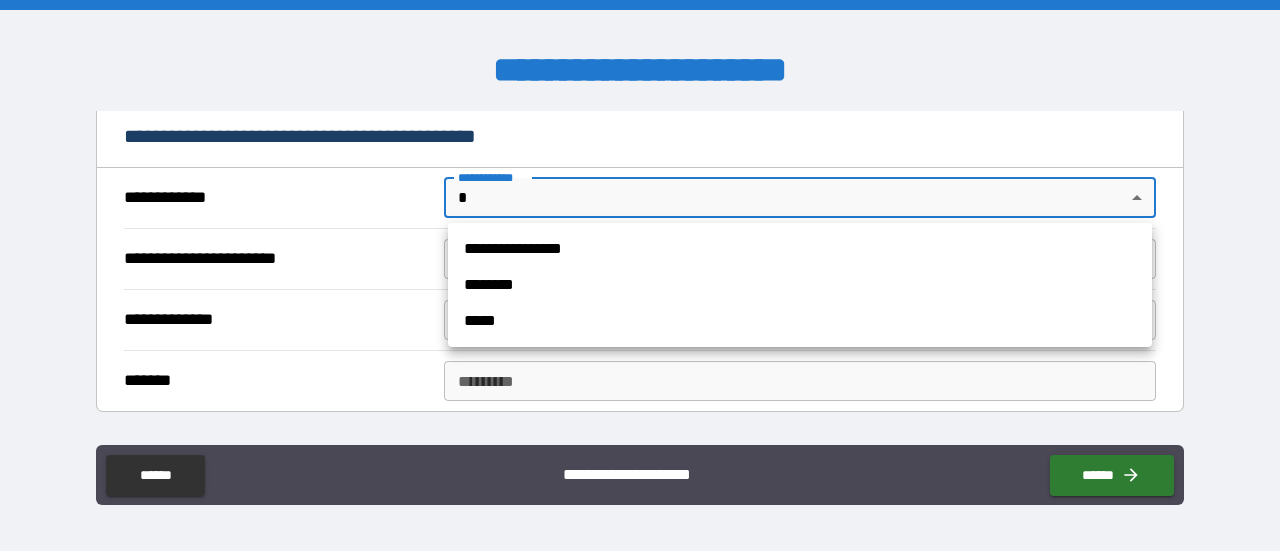 click on "**********" at bounding box center [640, 275] 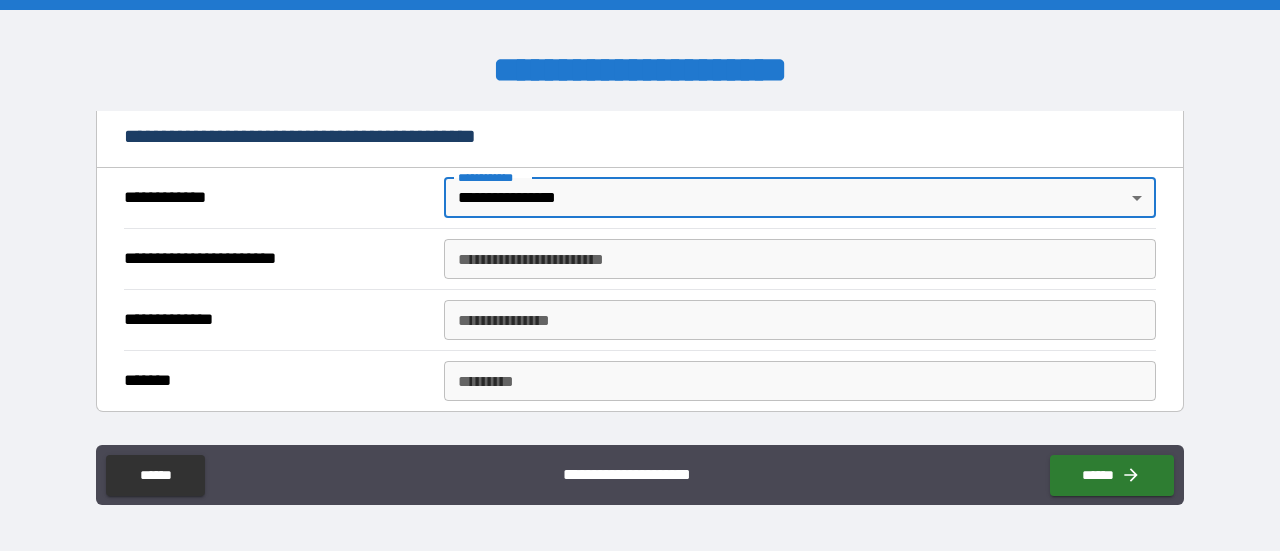 click on "**********" at bounding box center (800, 259) 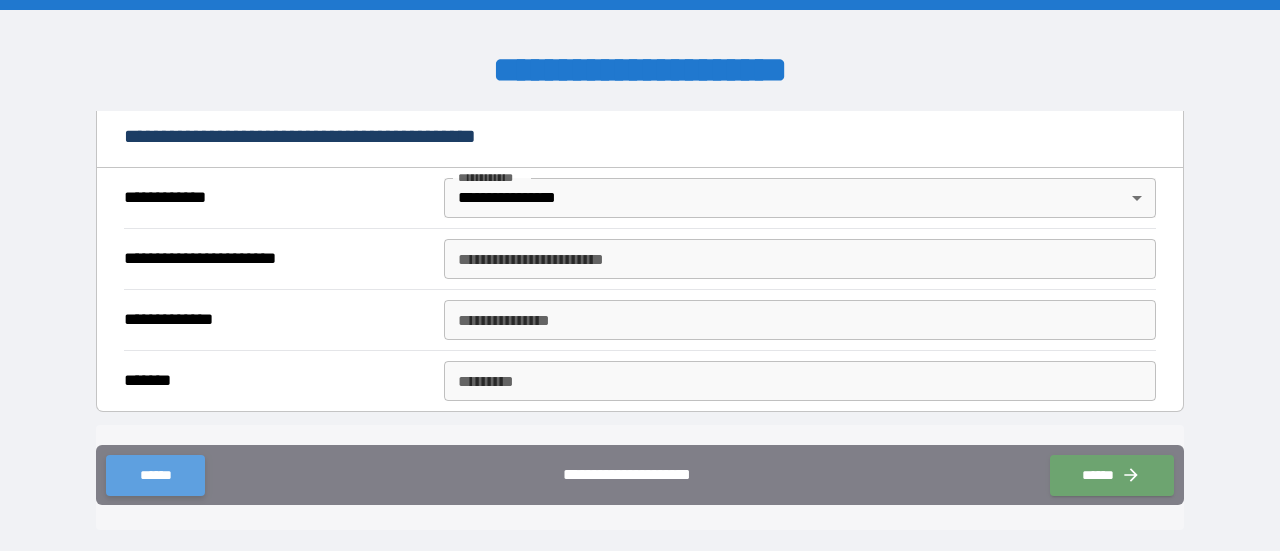 click on "******" at bounding box center (155, 475) 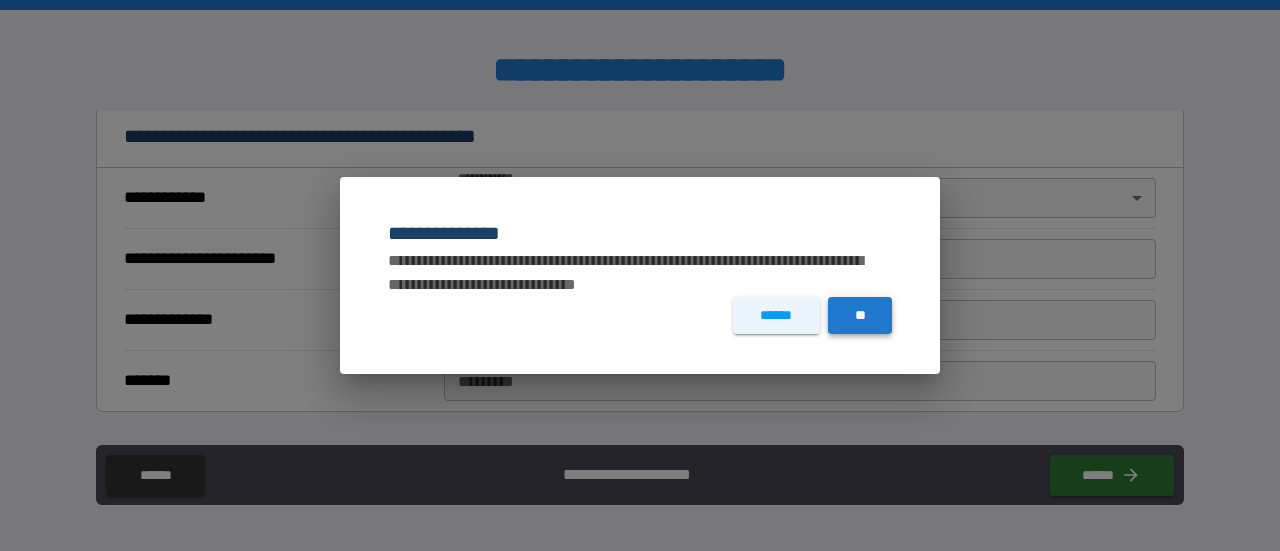 click on "**" at bounding box center [860, 315] 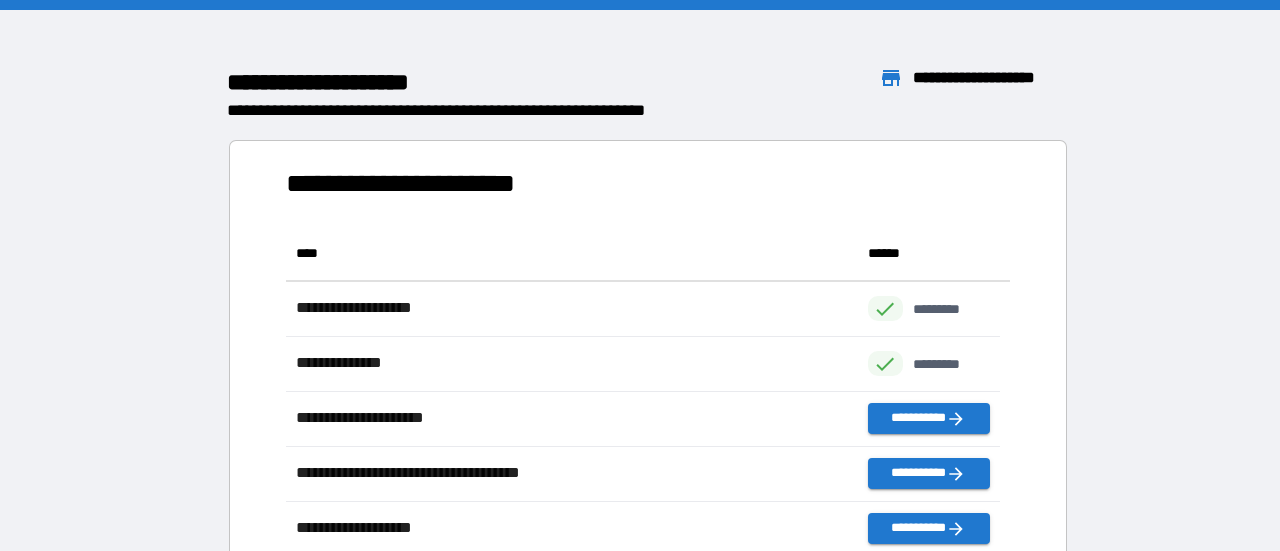 scroll, scrollTop: 16, scrollLeft: 16, axis: both 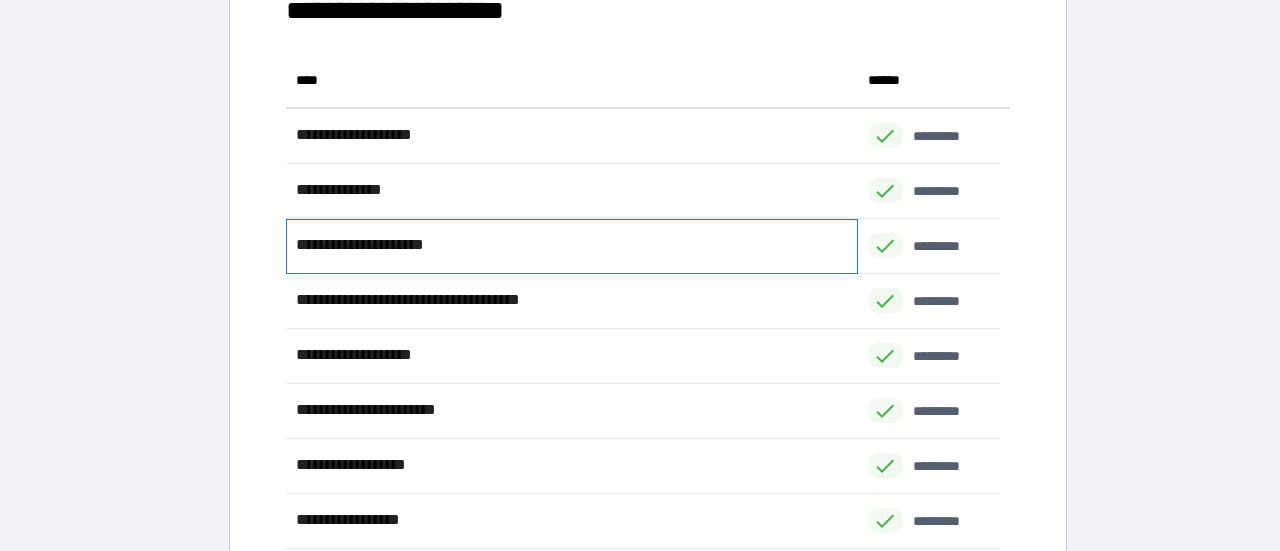 click on "**********" at bounding box center [571, 246] 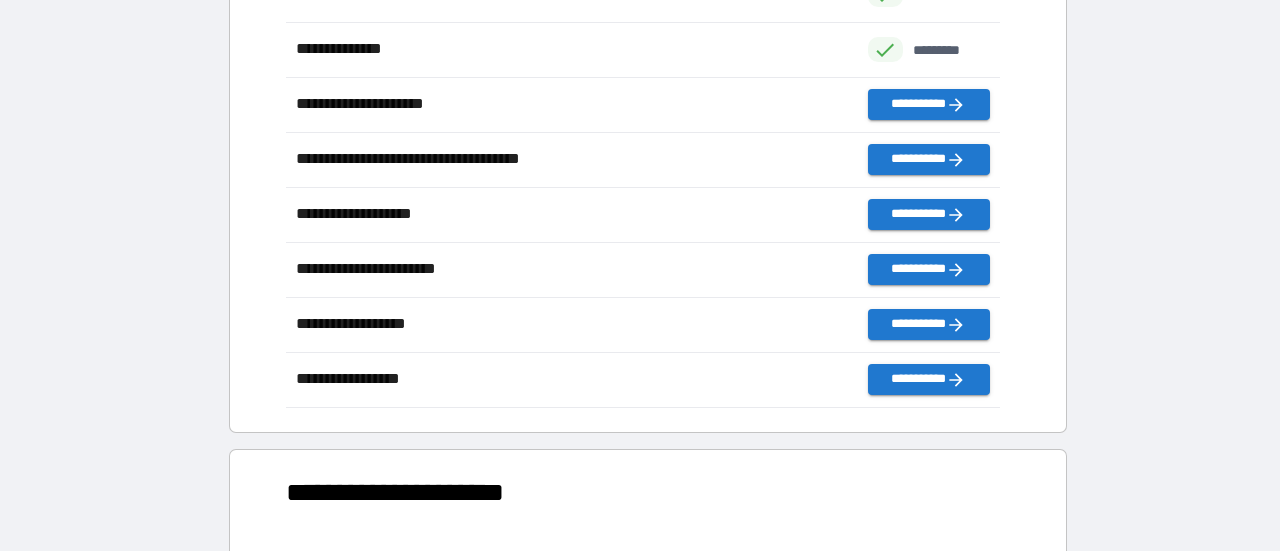 scroll, scrollTop: 0, scrollLeft: 0, axis: both 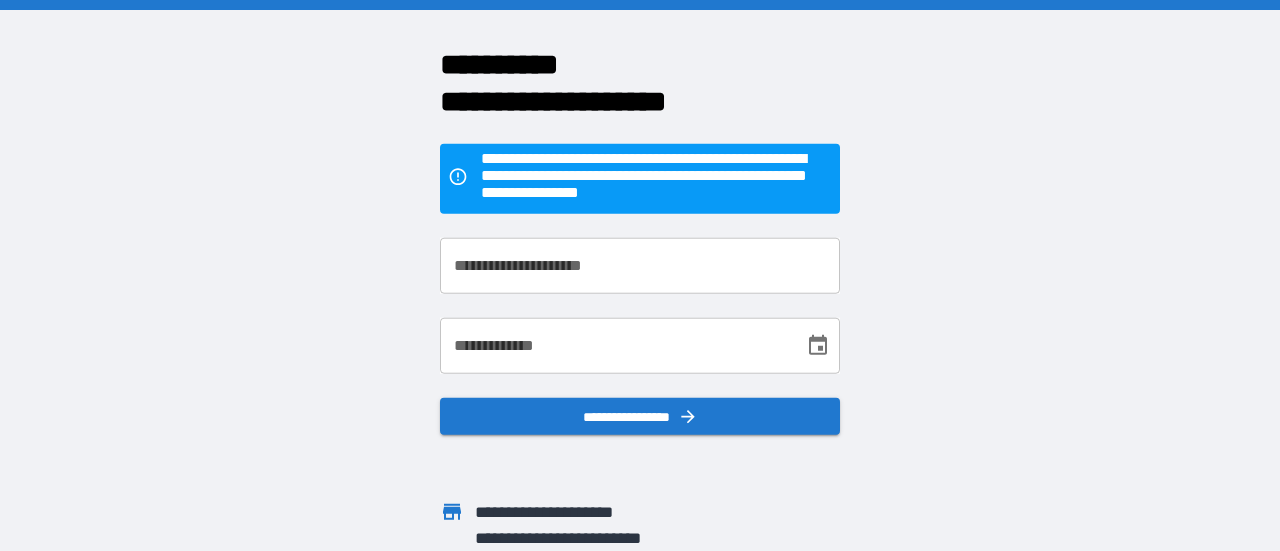 click on "**********" at bounding box center [640, 265] 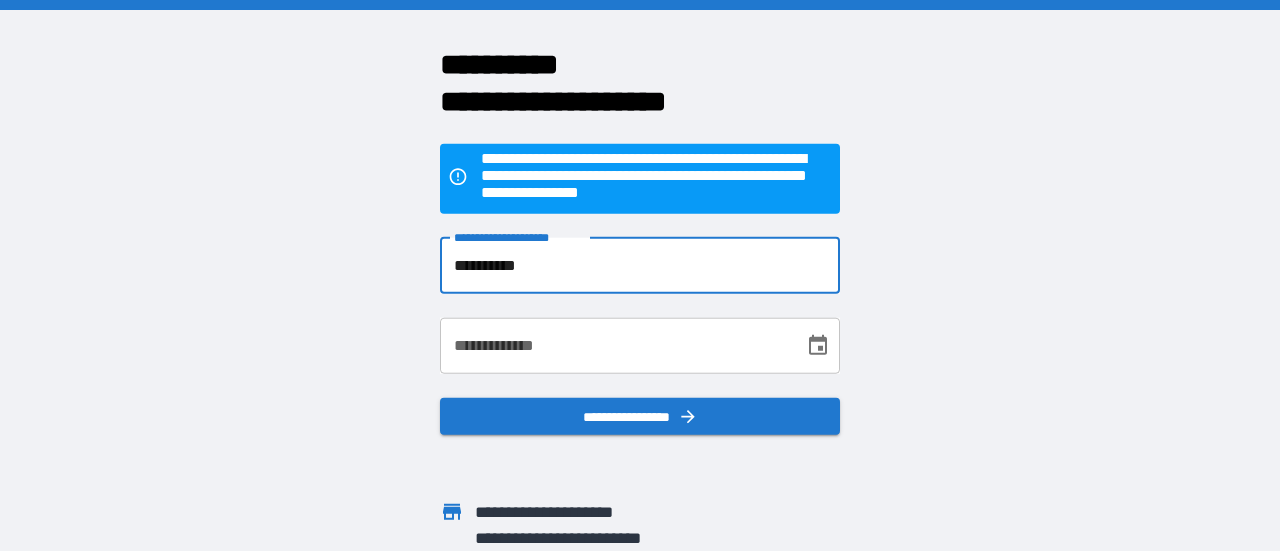 type on "**********" 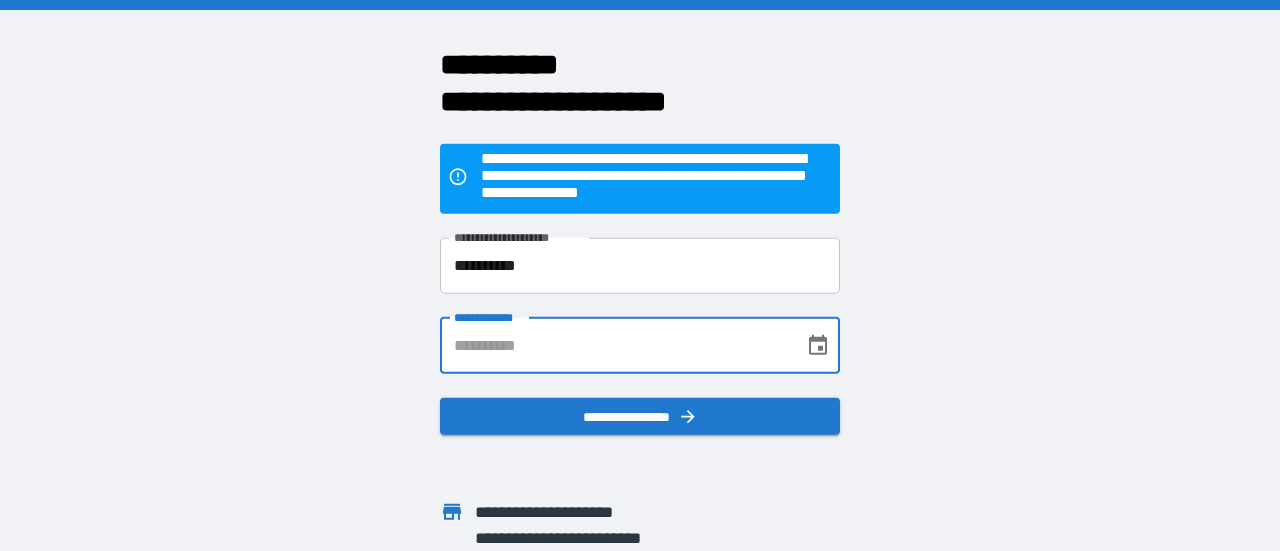 type on "**********" 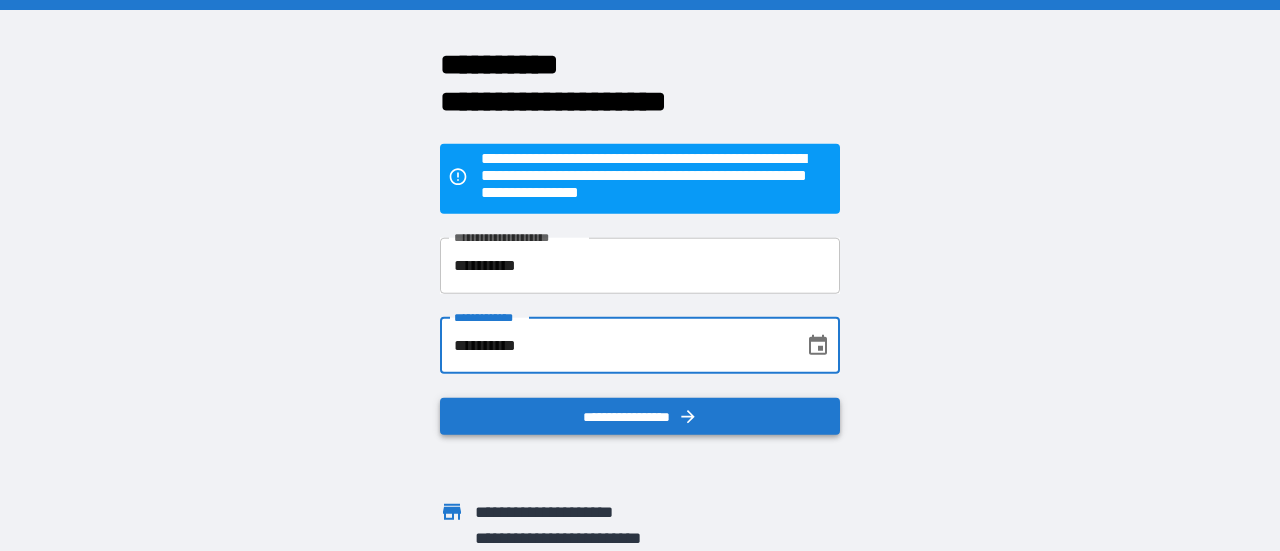 click on "**********" at bounding box center (640, 416) 